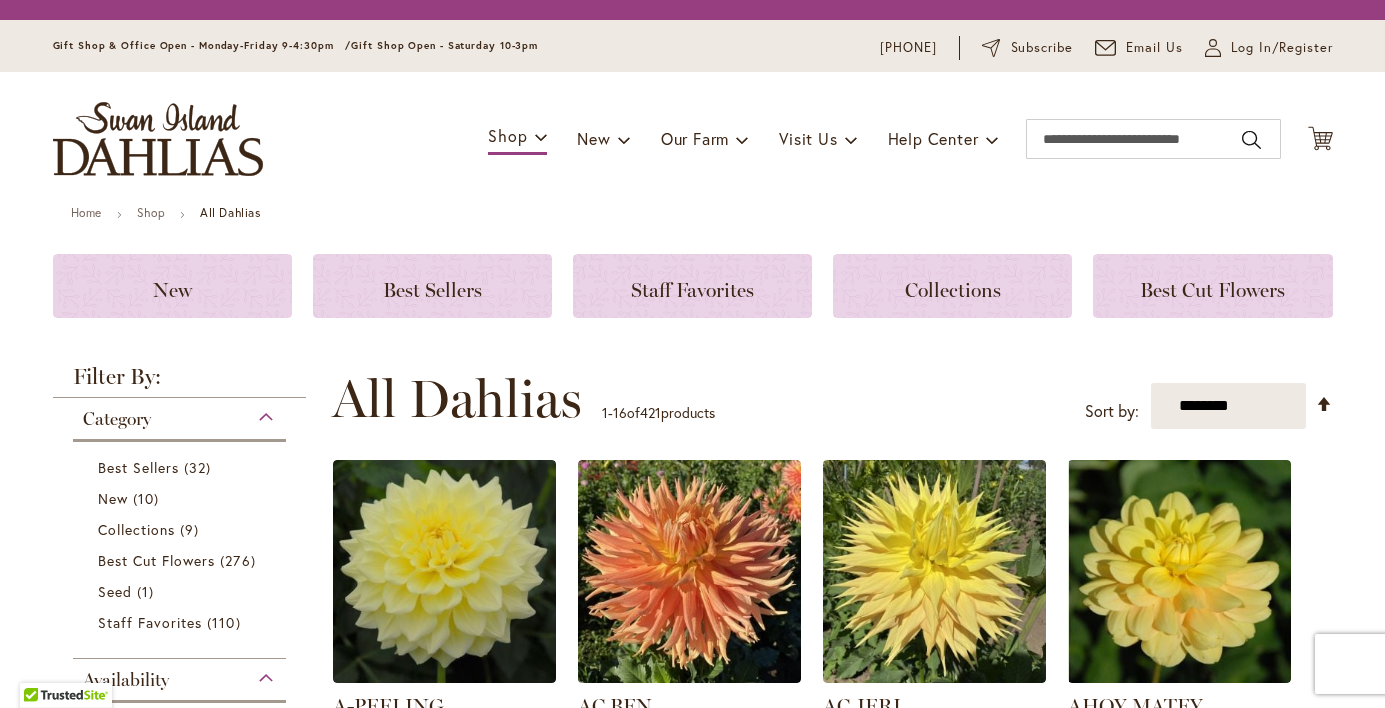 scroll, scrollTop: 0, scrollLeft: 0, axis: both 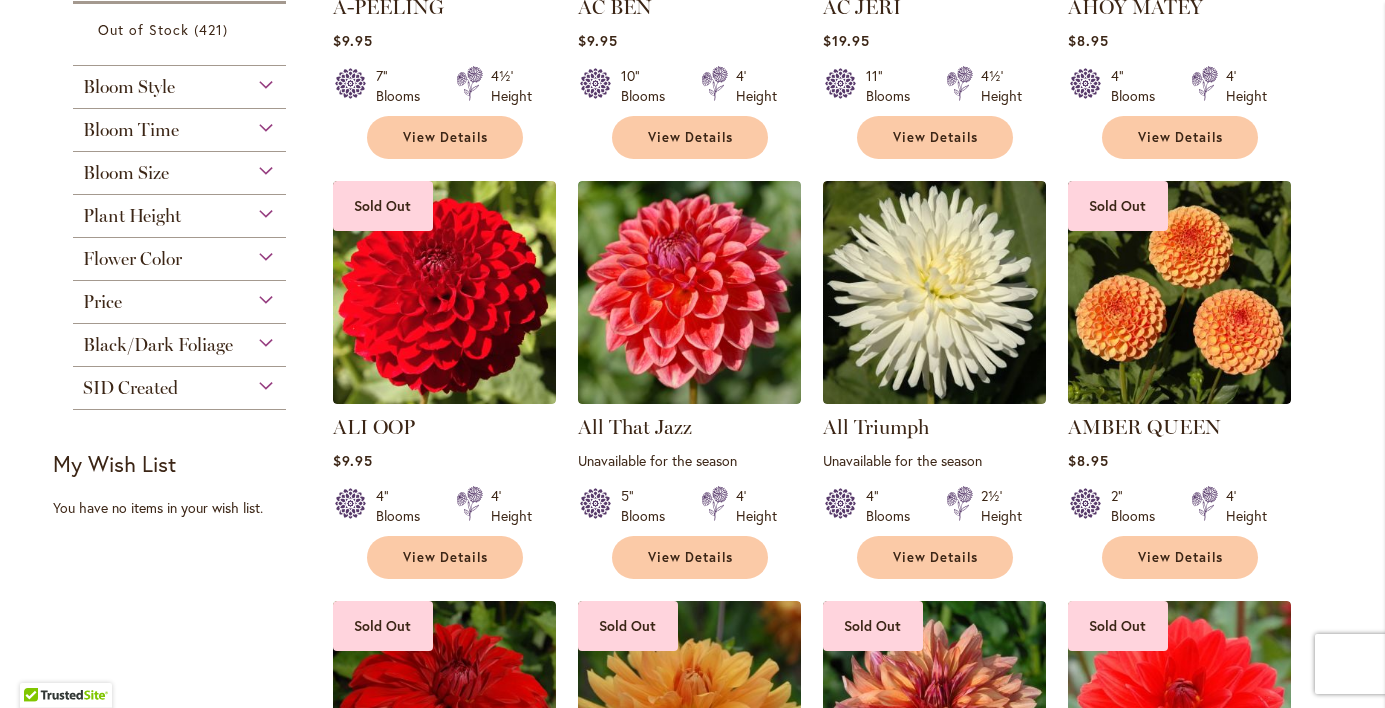 click on "Price" at bounding box center (180, 297) 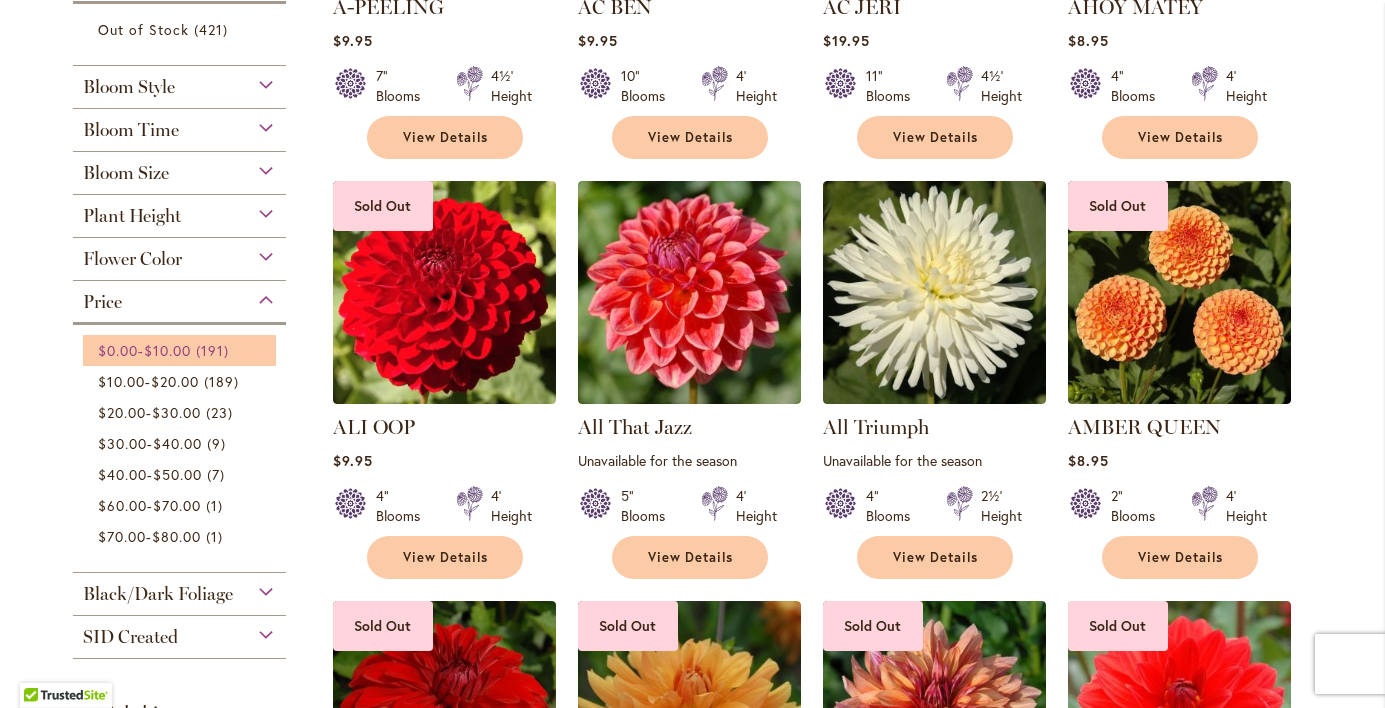 click on "$10.00" at bounding box center [167, 350] 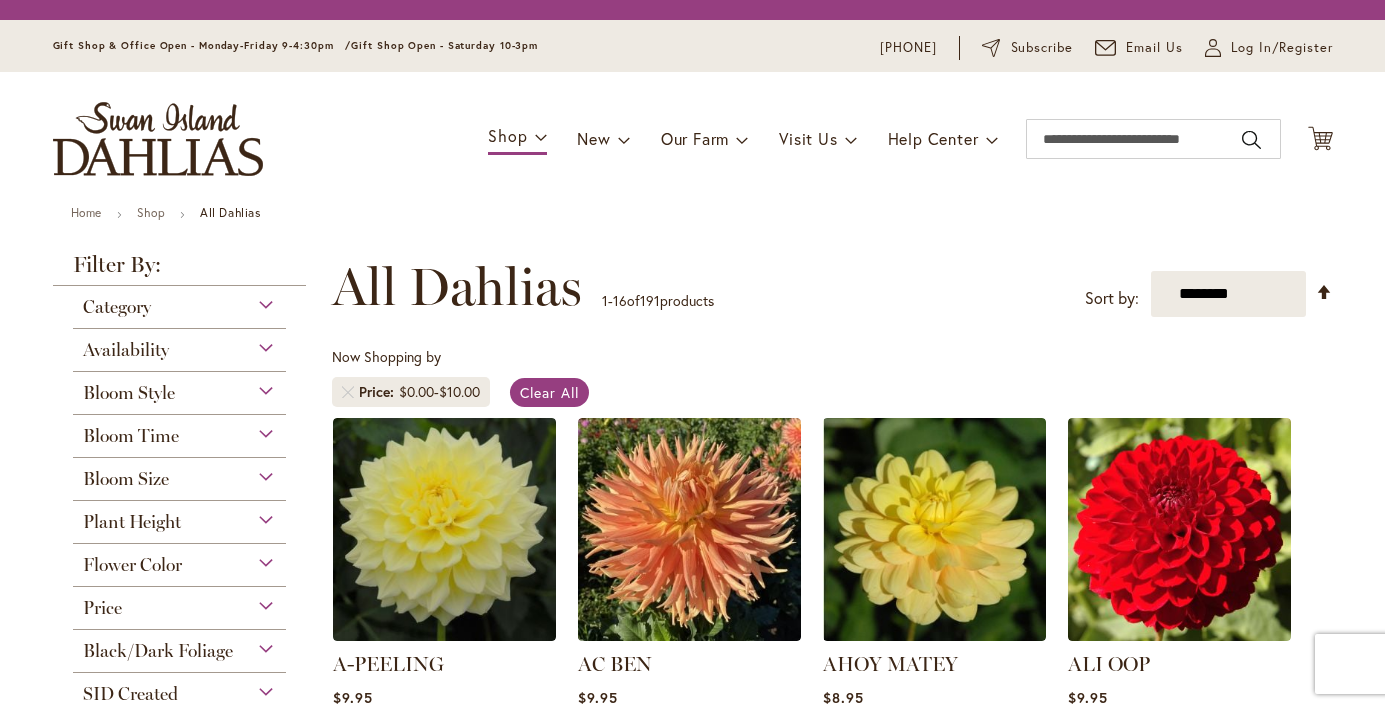 scroll, scrollTop: 0, scrollLeft: 0, axis: both 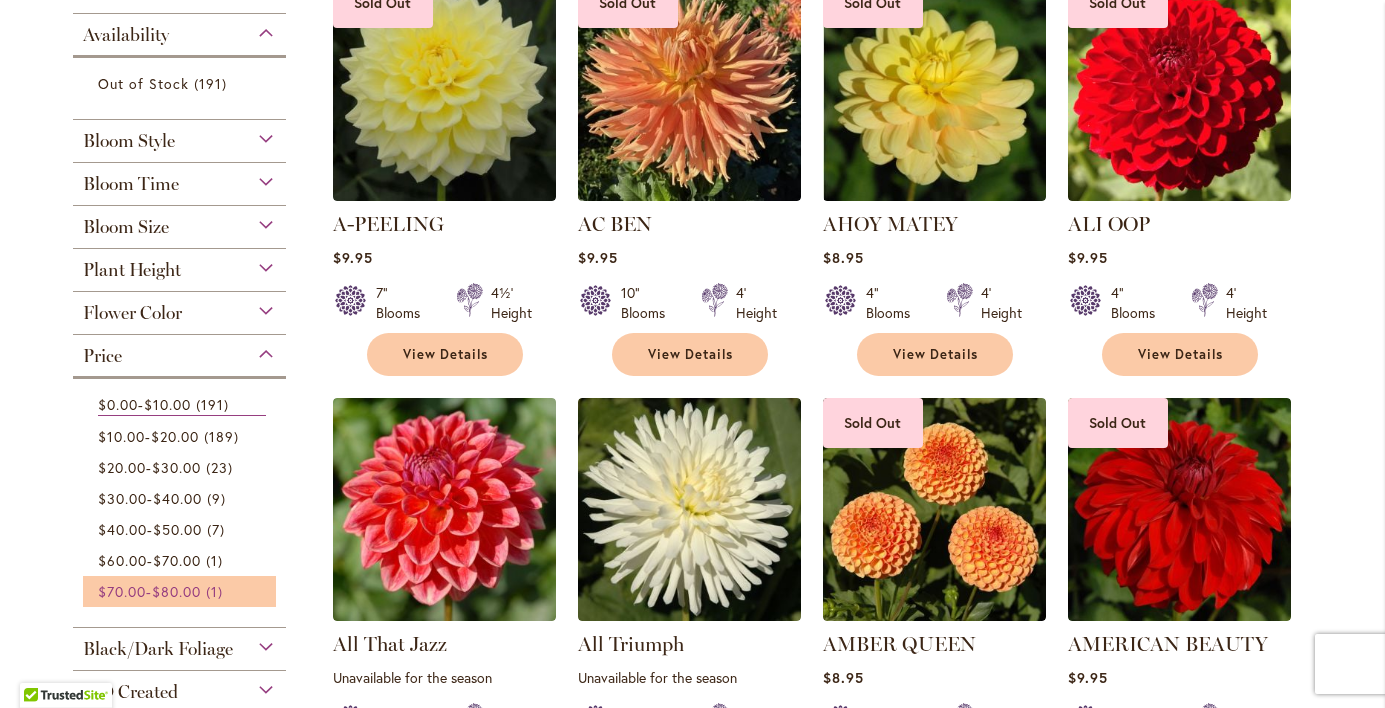 click on "$80.00" at bounding box center (176, 591) 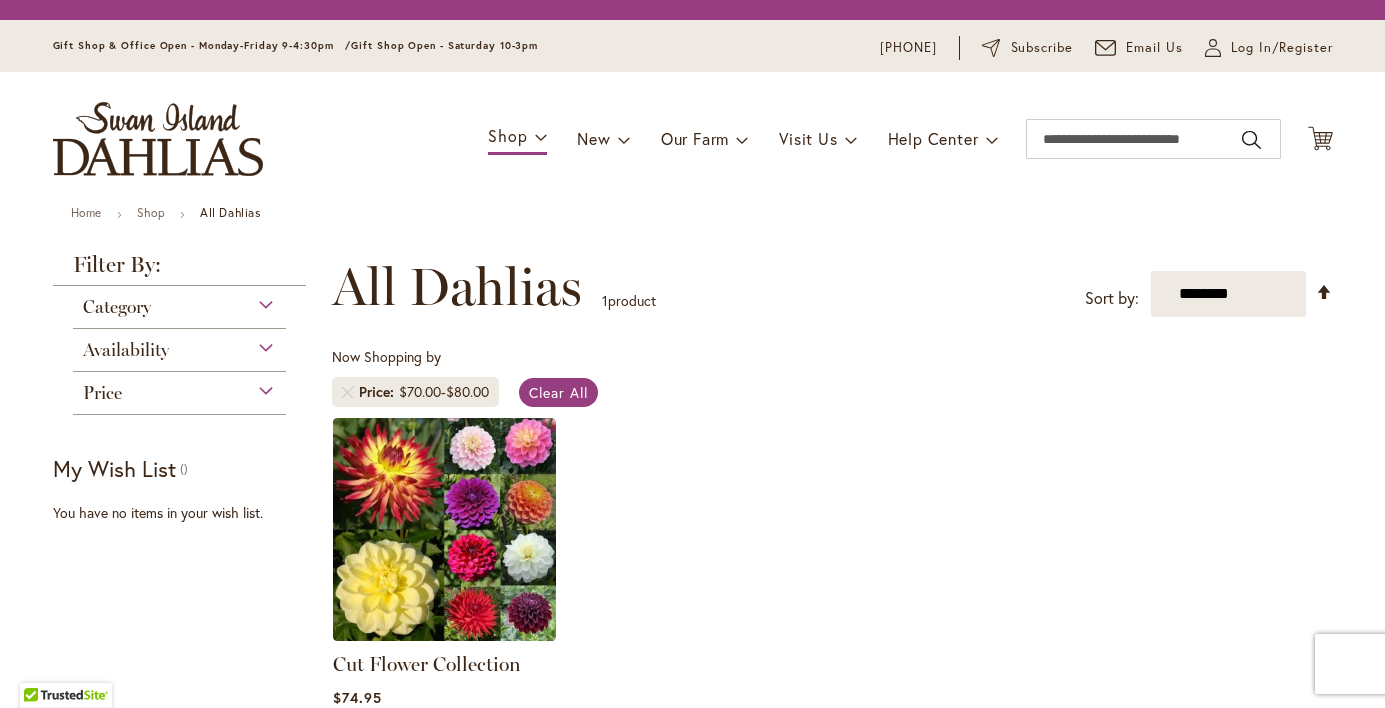 scroll, scrollTop: 0, scrollLeft: 0, axis: both 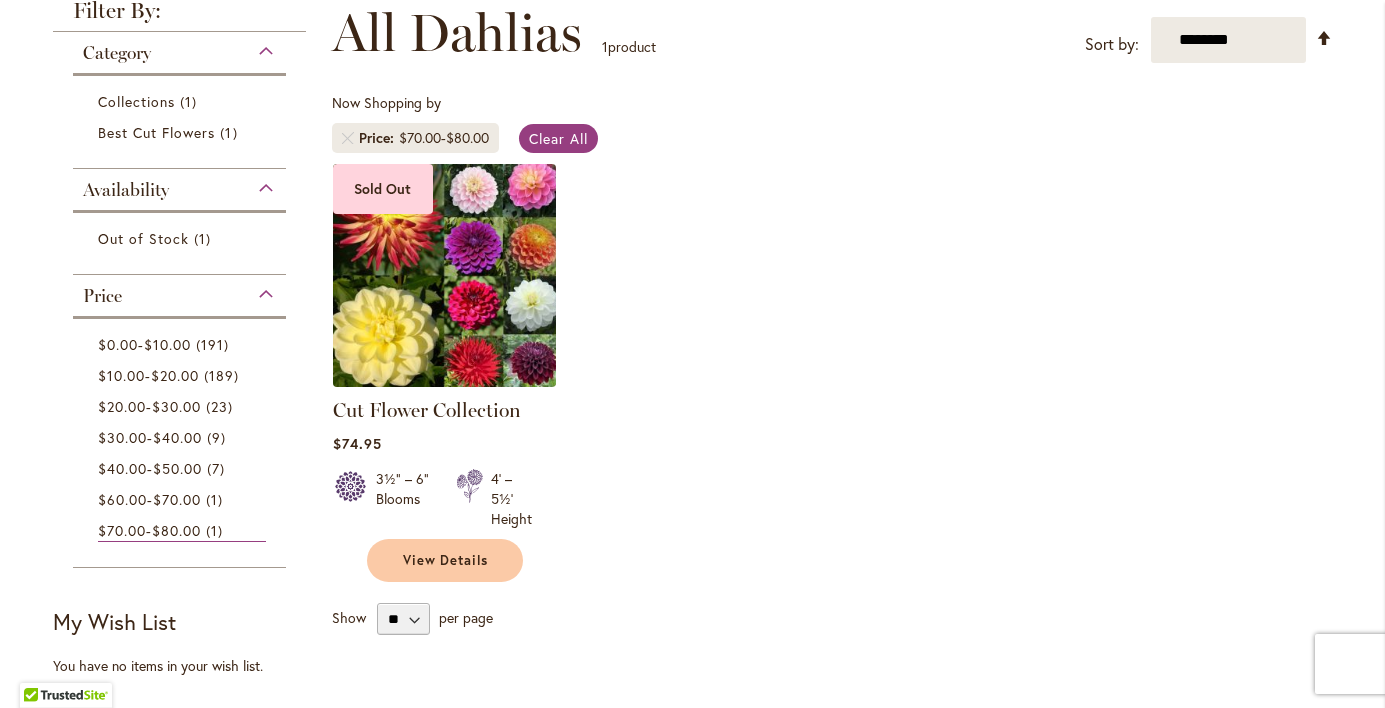 click at bounding box center [444, 275] 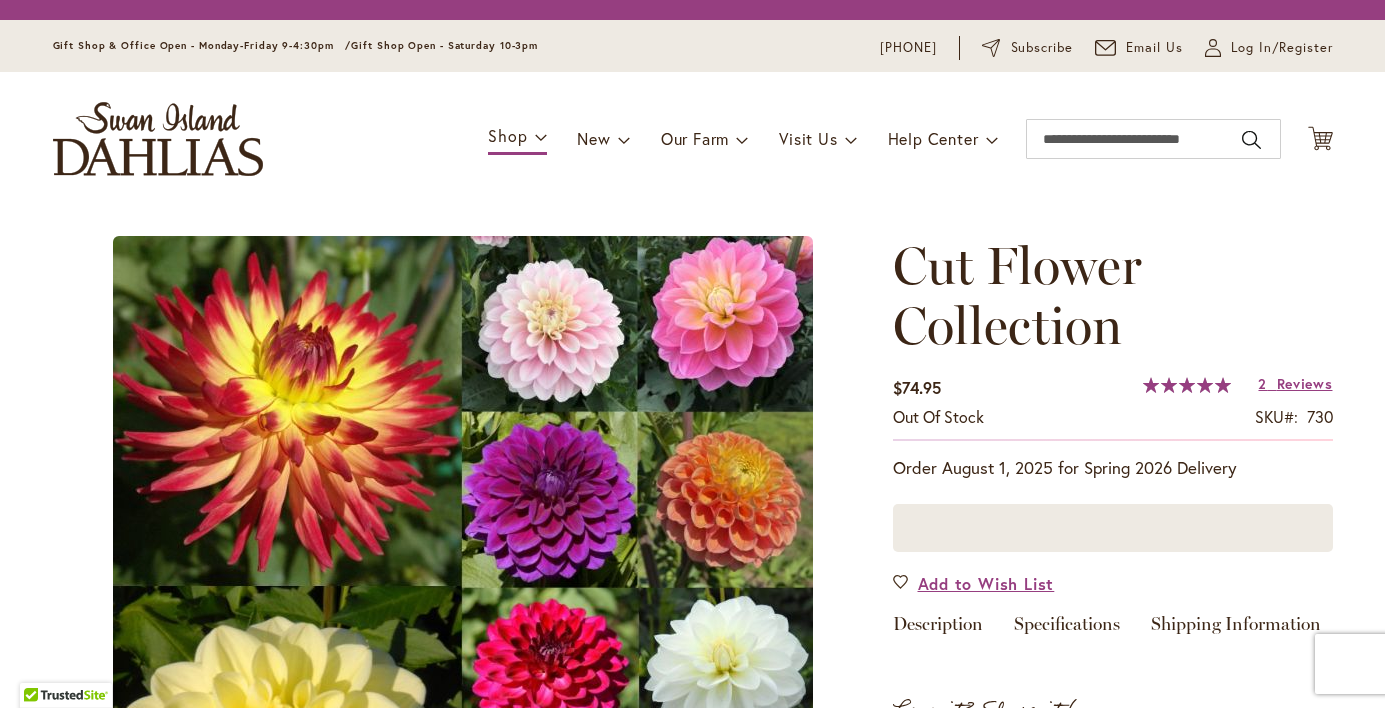 scroll, scrollTop: 0, scrollLeft: 0, axis: both 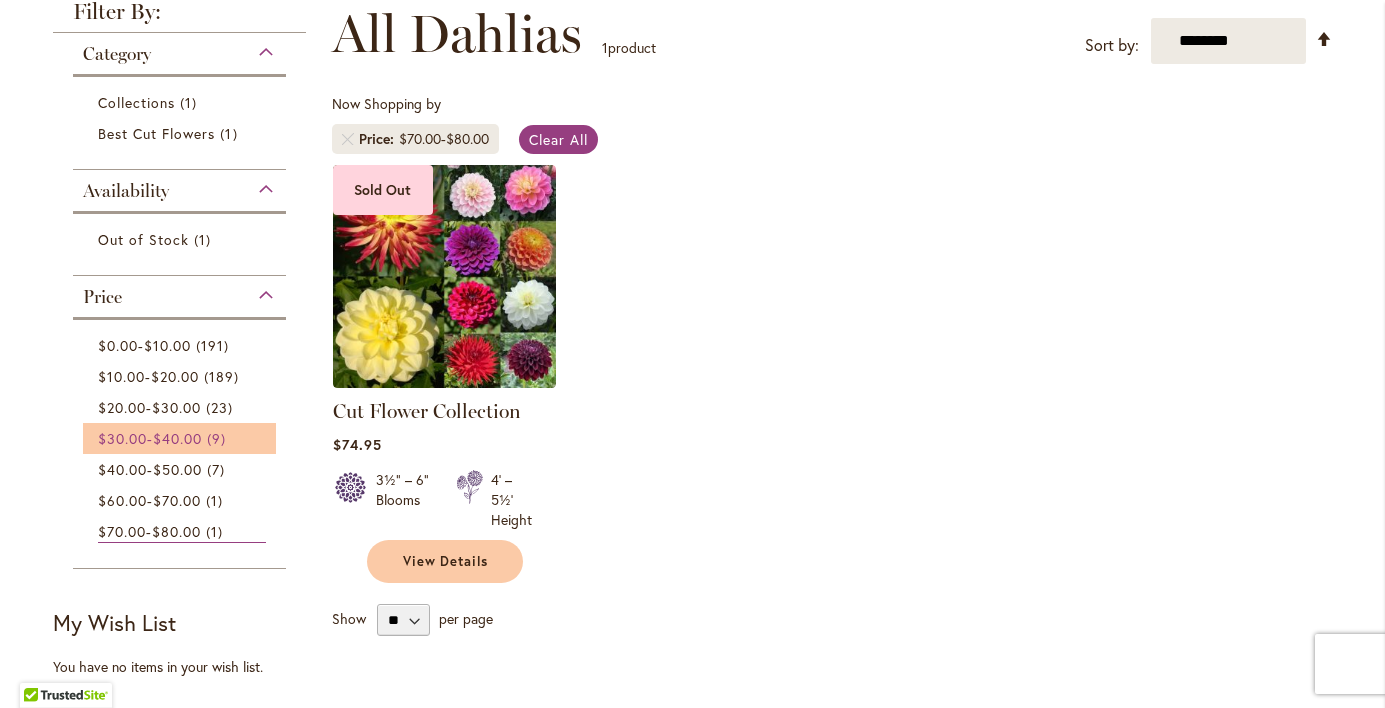 click on "$40.00" at bounding box center (177, 438) 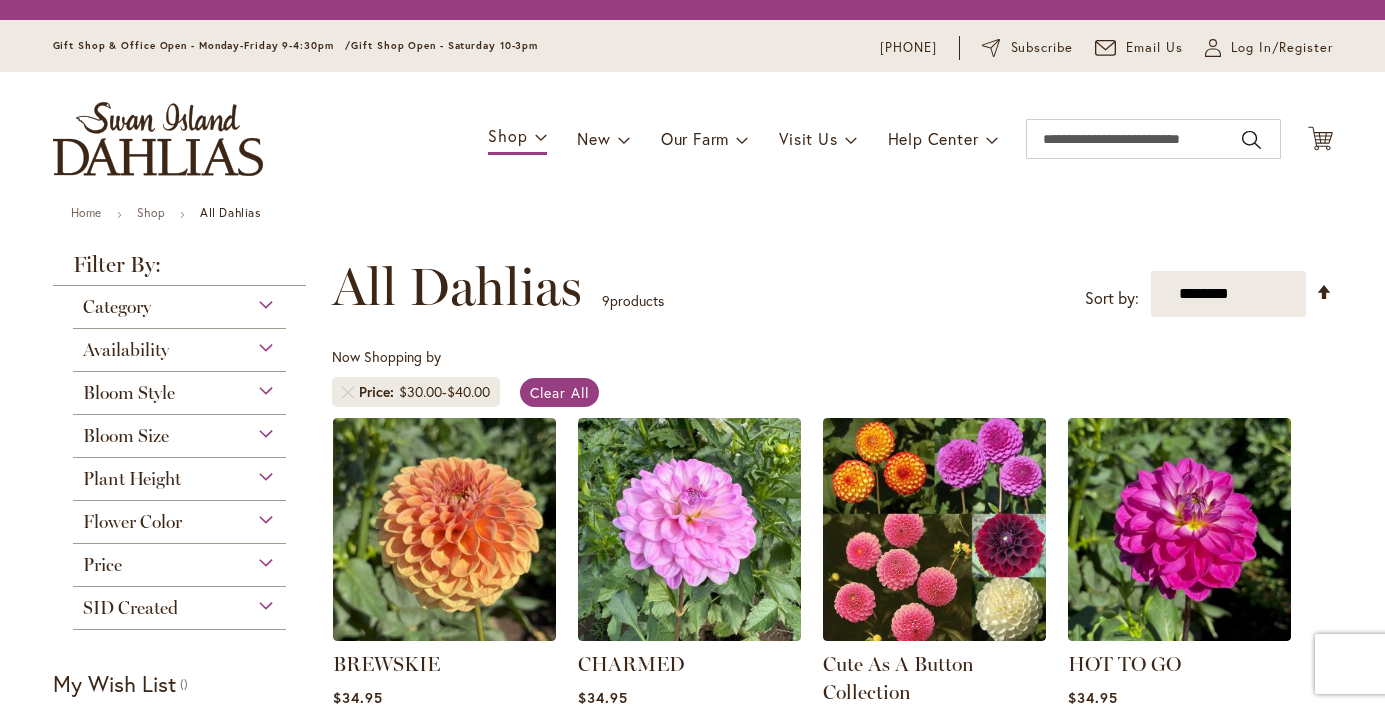 scroll, scrollTop: 0, scrollLeft: 0, axis: both 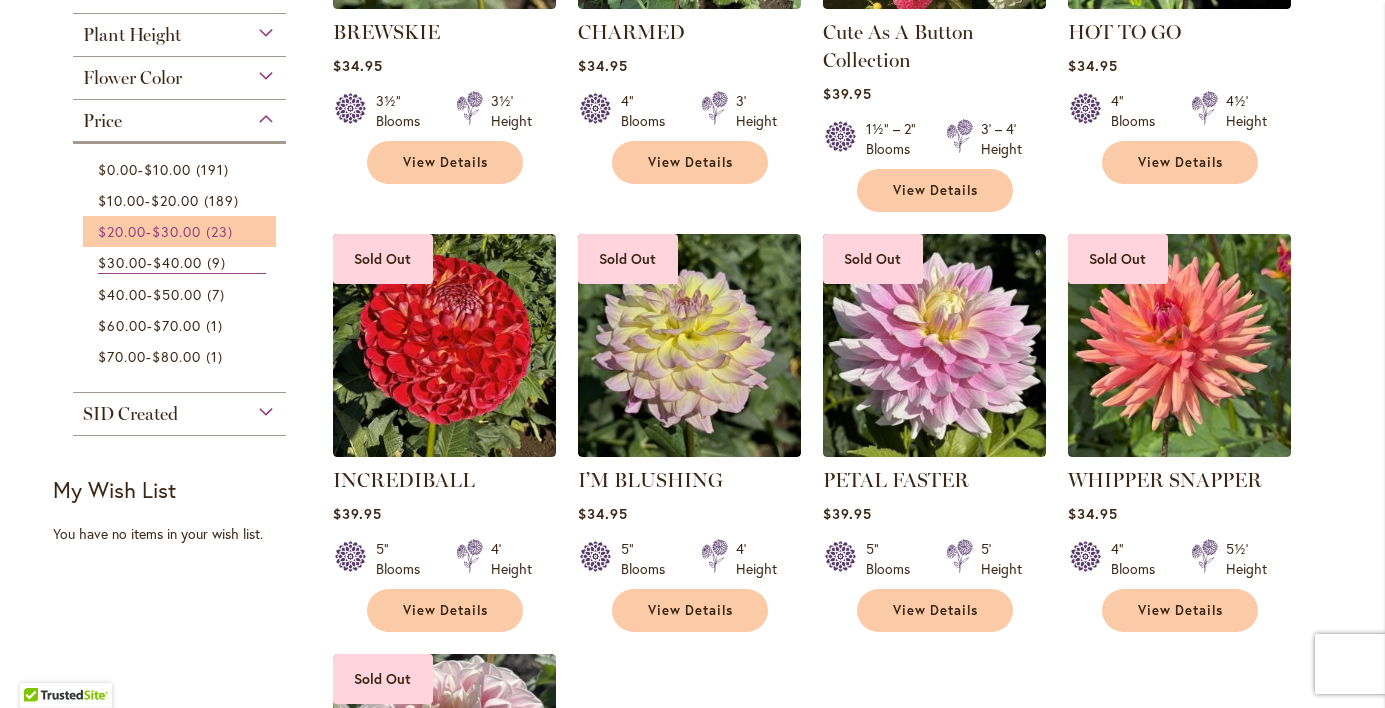 click on "$30.00" at bounding box center [176, 231] 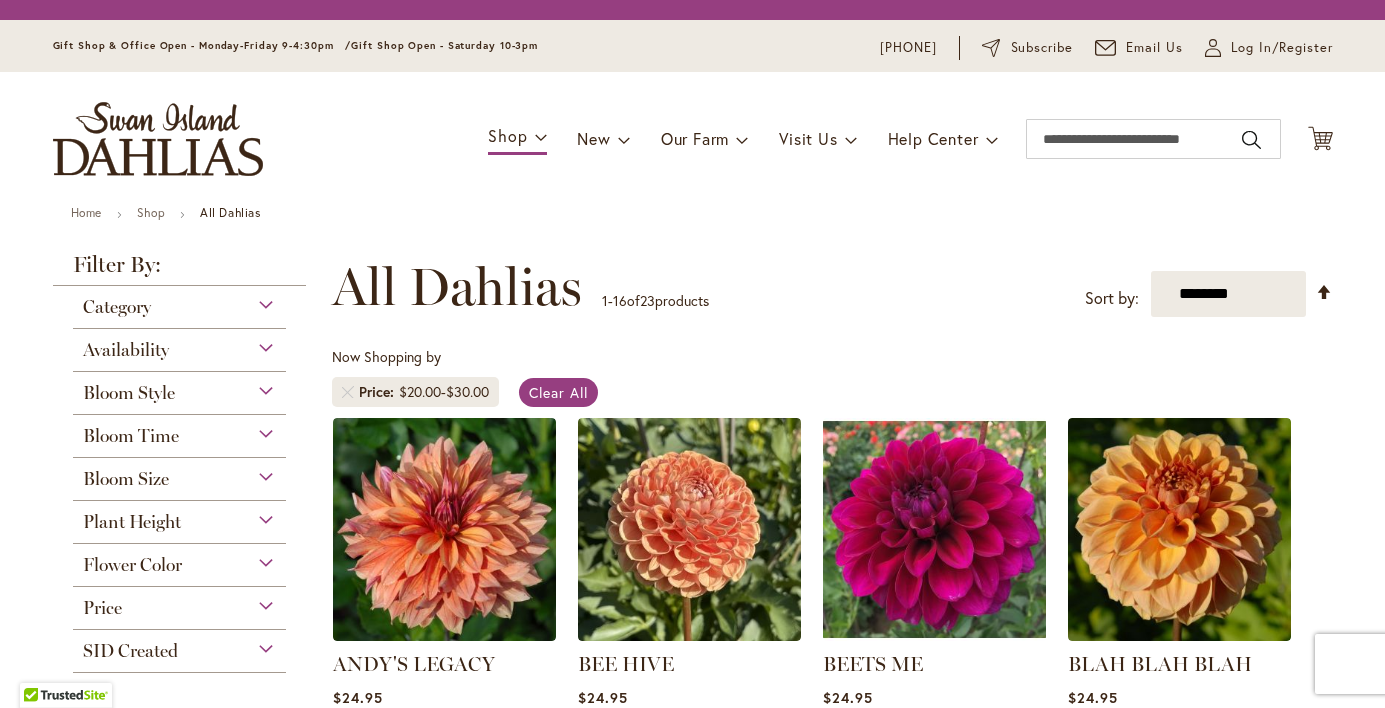 scroll, scrollTop: 0, scrollLeft: 0, axis: both 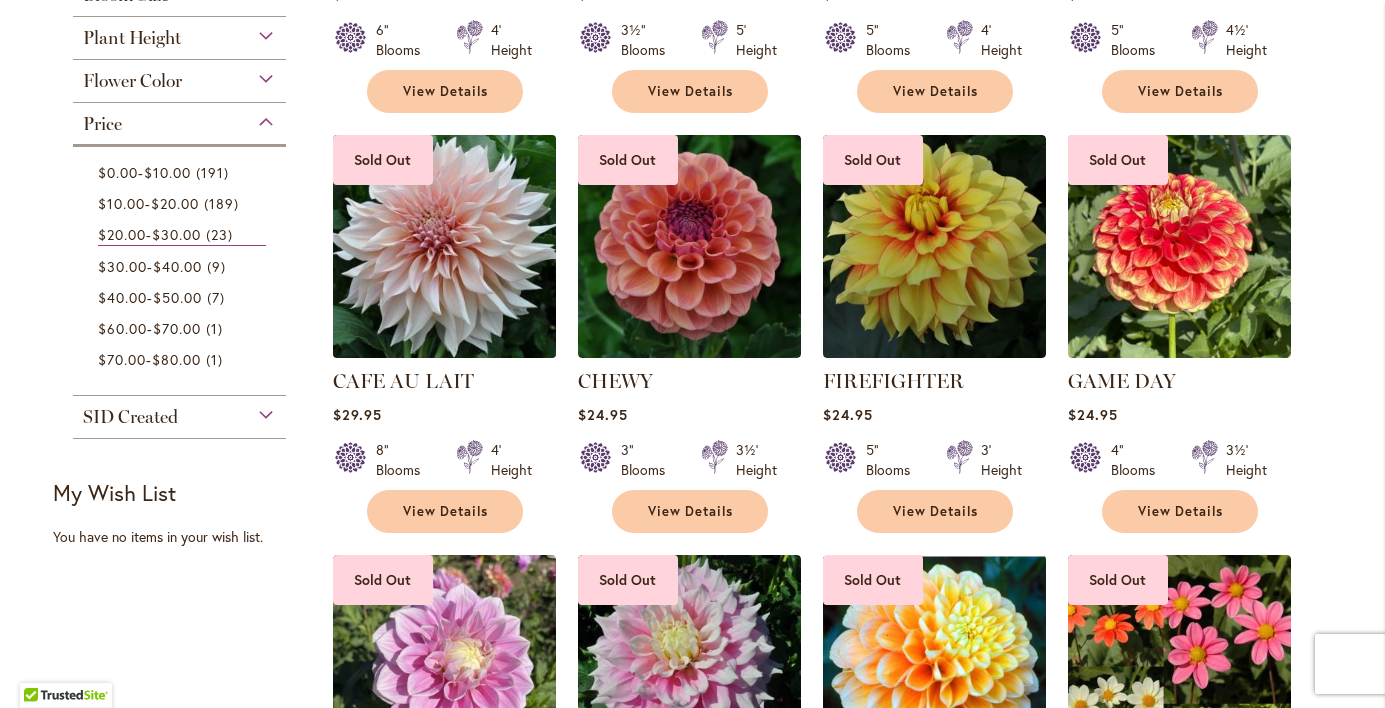 click at bounding box center [444, 246] 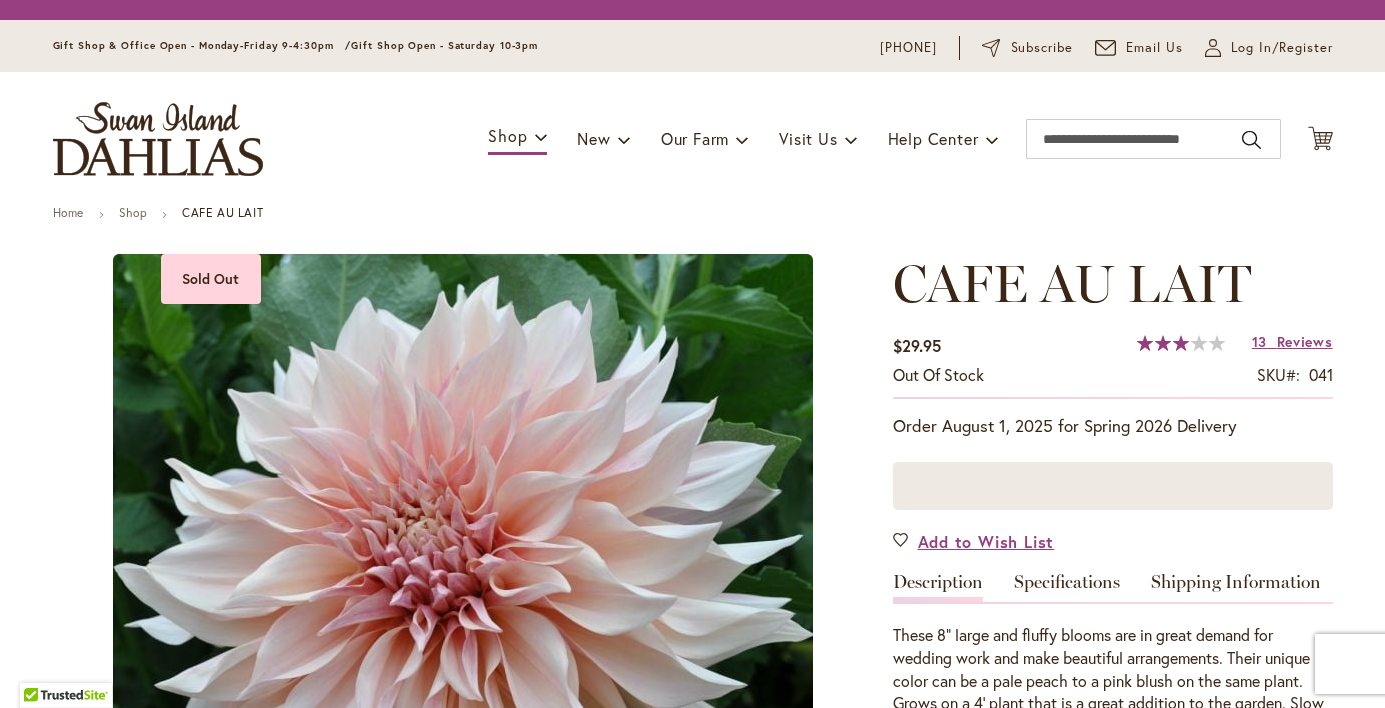 scroll, scrollTop: 0, scrollLeft: 0, axis: both 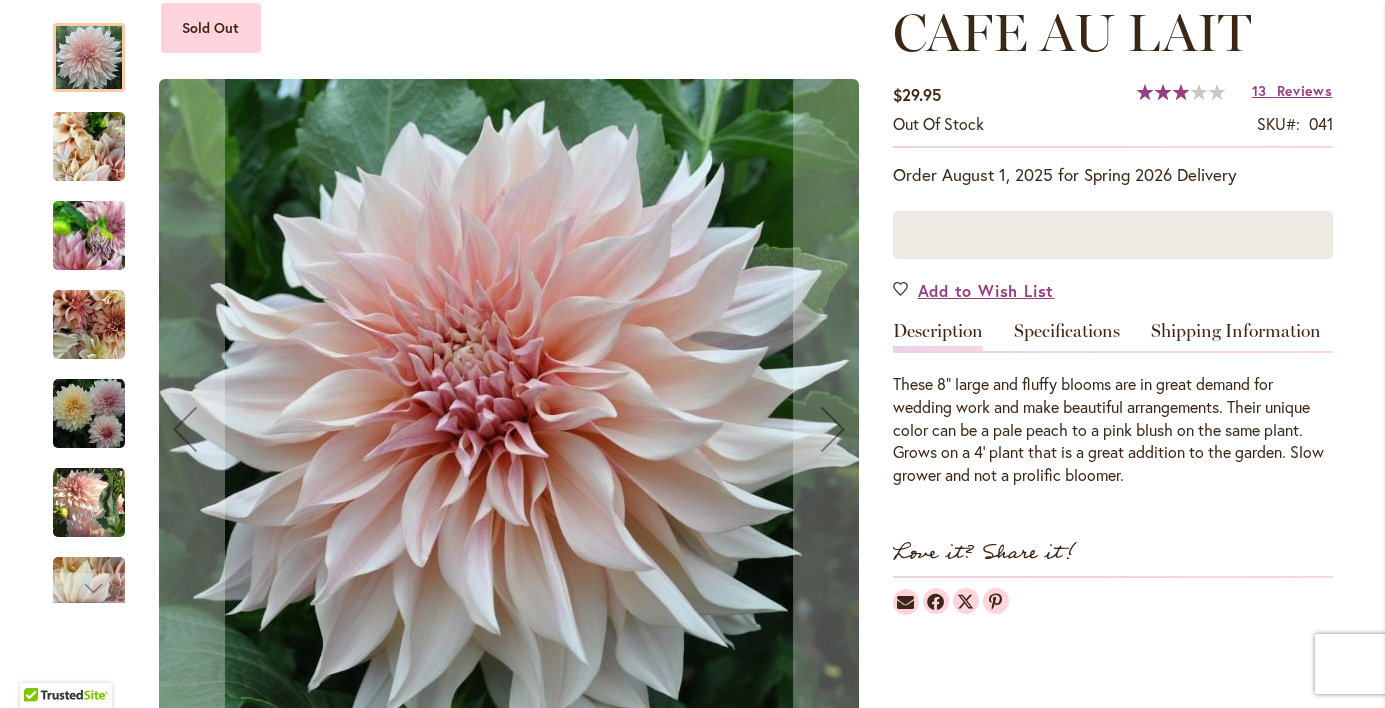 click at bounding box center [89, 147] 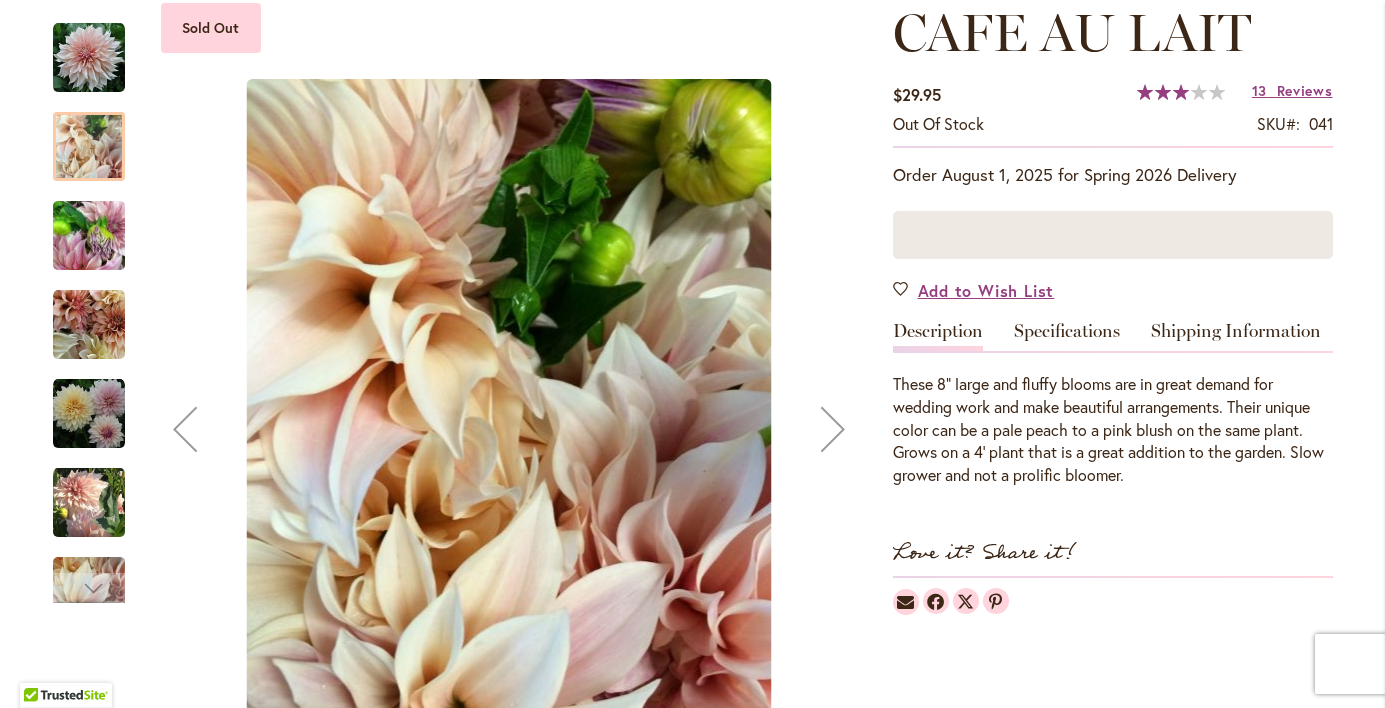 click at bounding box center (89, 236) 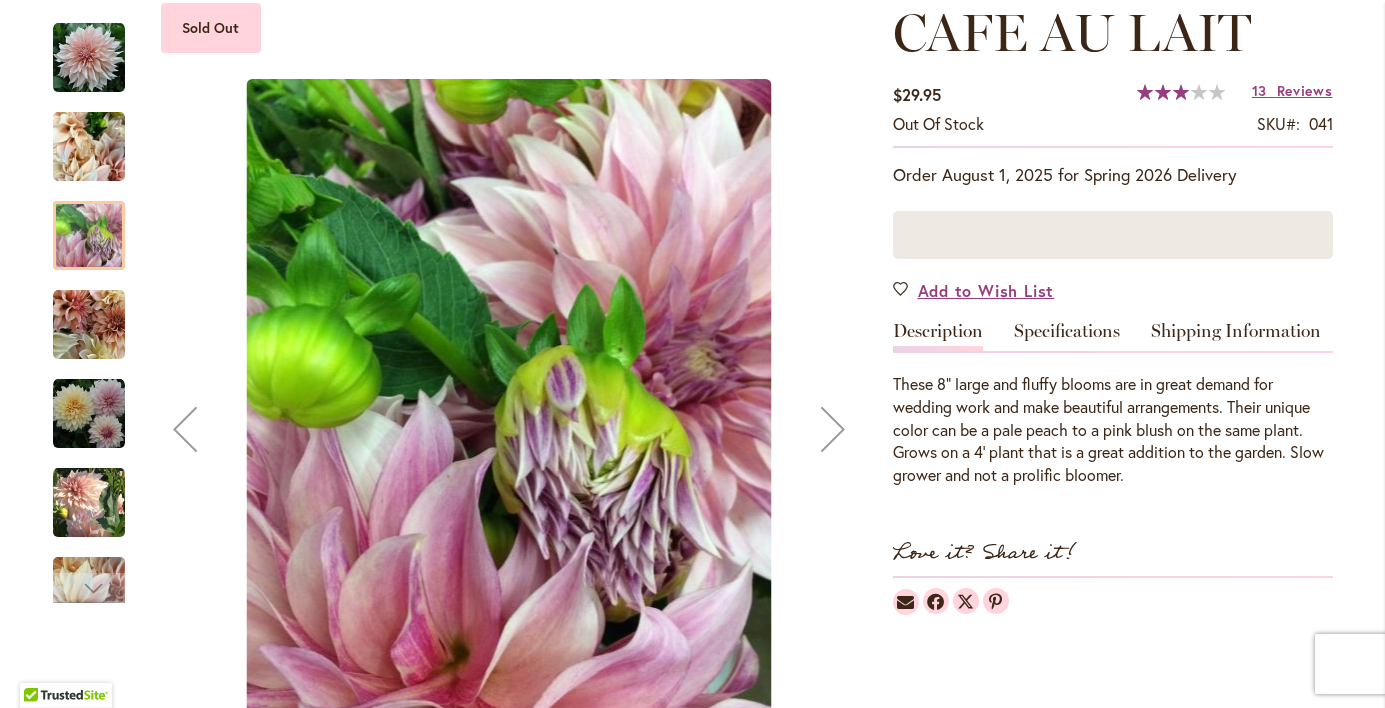 click at bounding box center (89, 235) 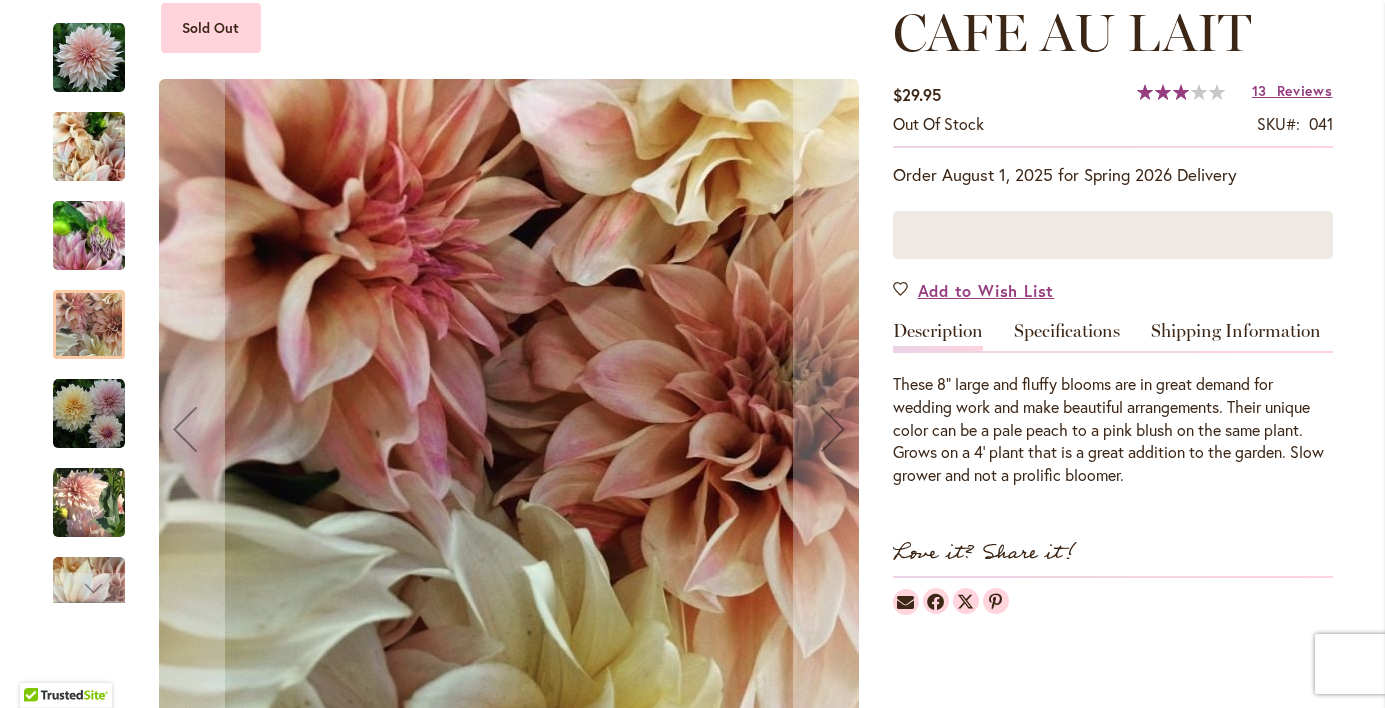 click at bounding box center (89, 414) 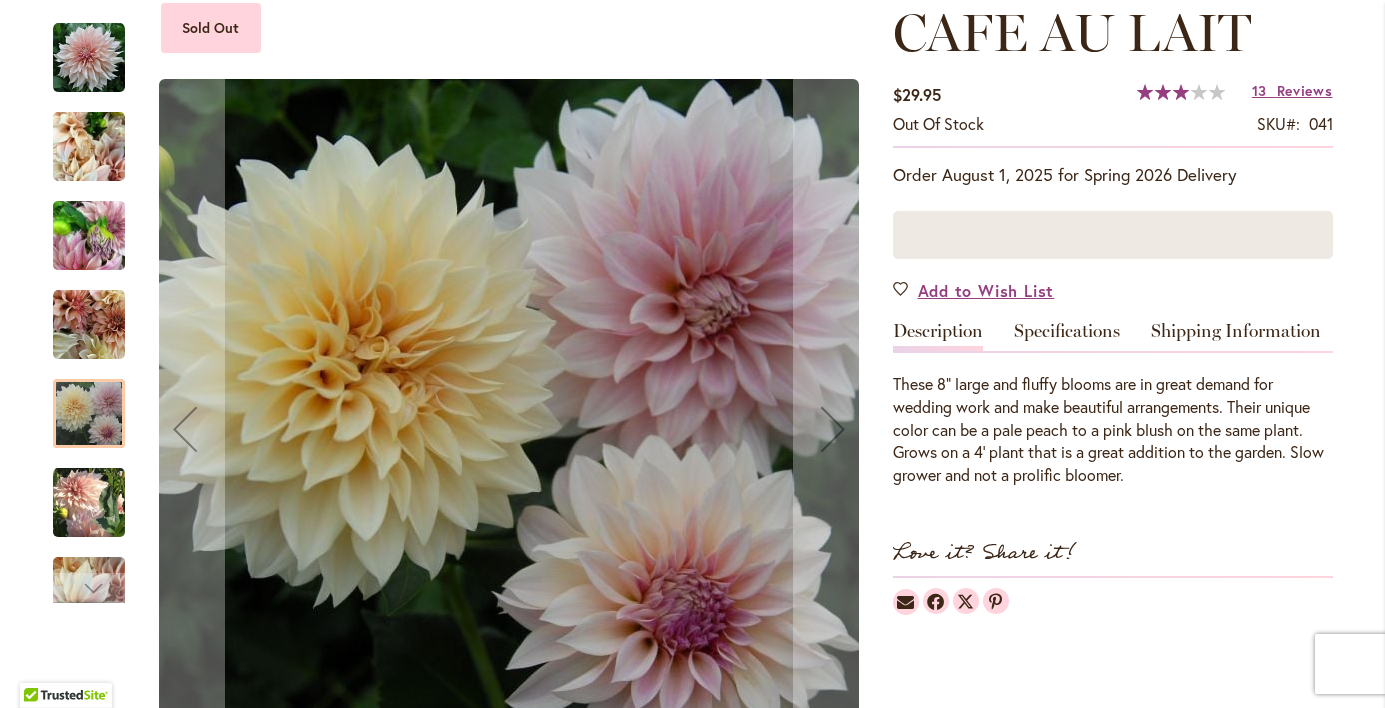 click at bounding box center (89, 502) 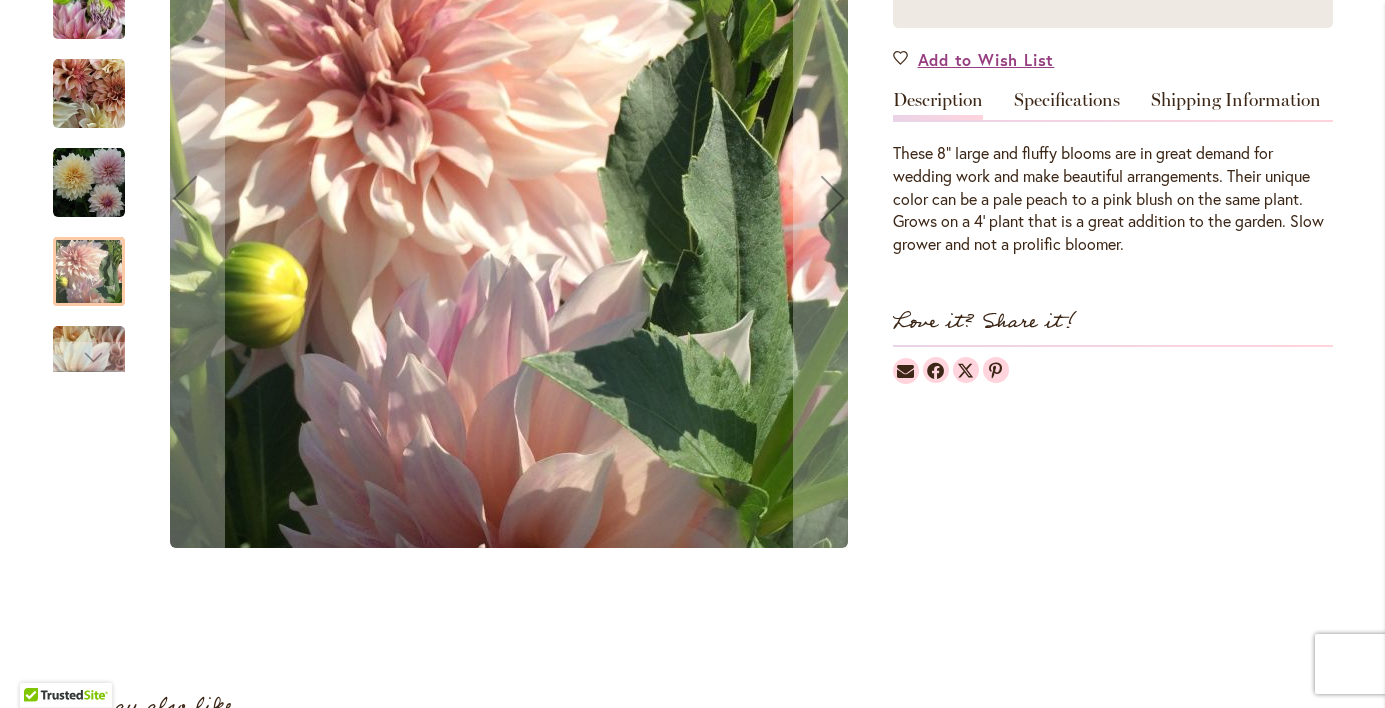 scroll, scrollTop: 521, scrollLeft: 0, axis: vertical 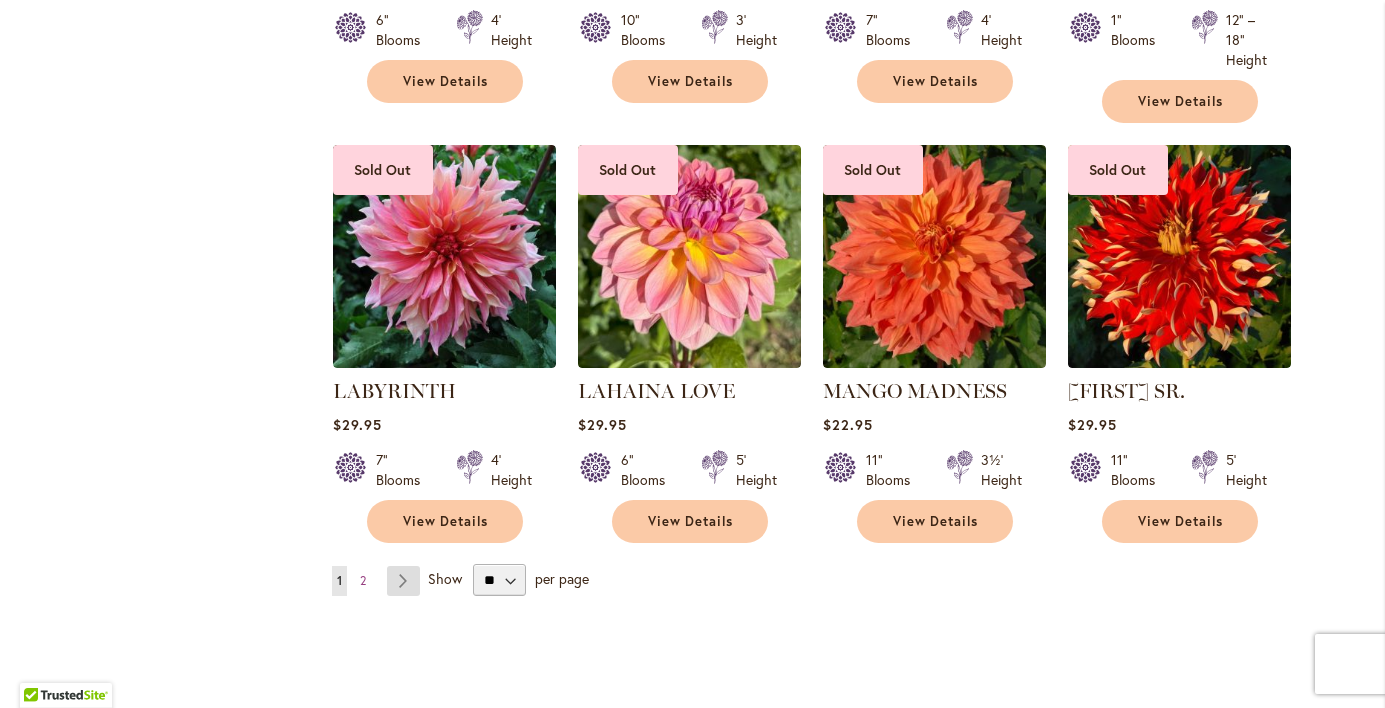 click on "Page
Next" at bounding box center [403, 581] 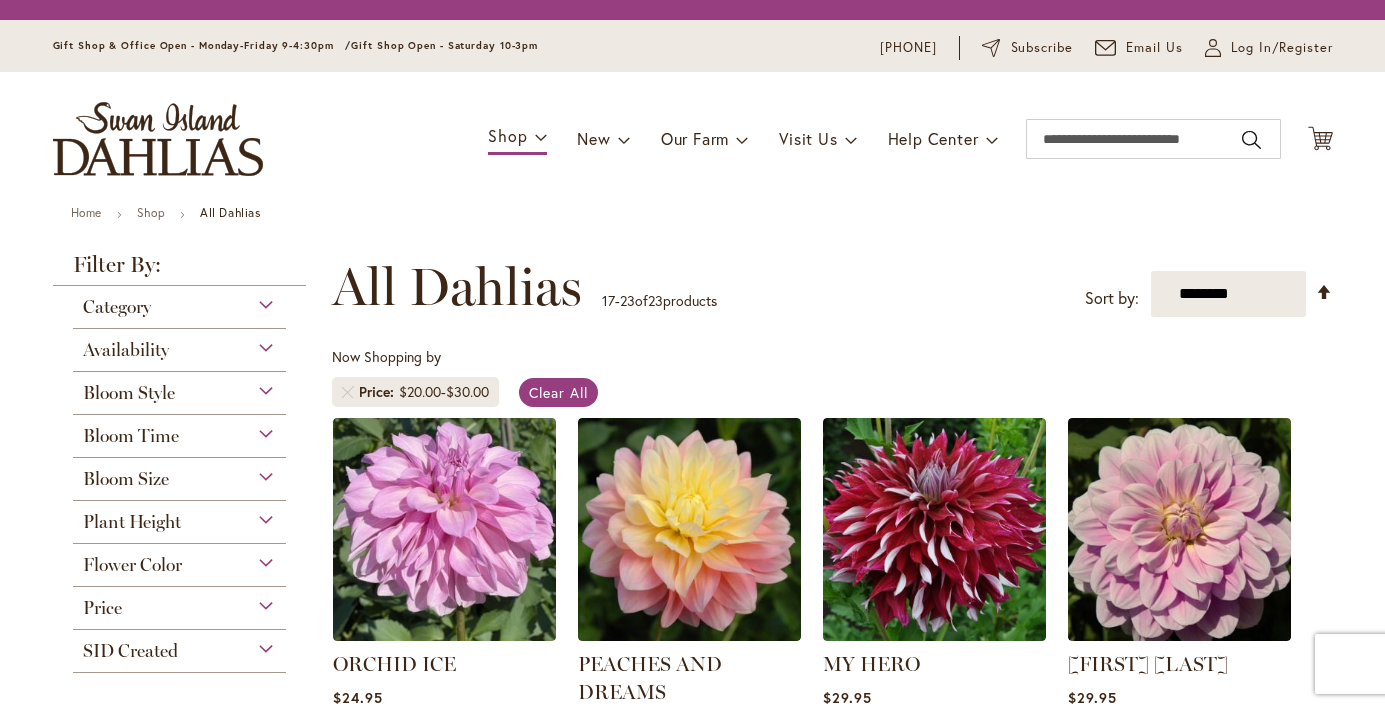 scroll, scrollTop: 0, scrollLeft: 0, axis: both 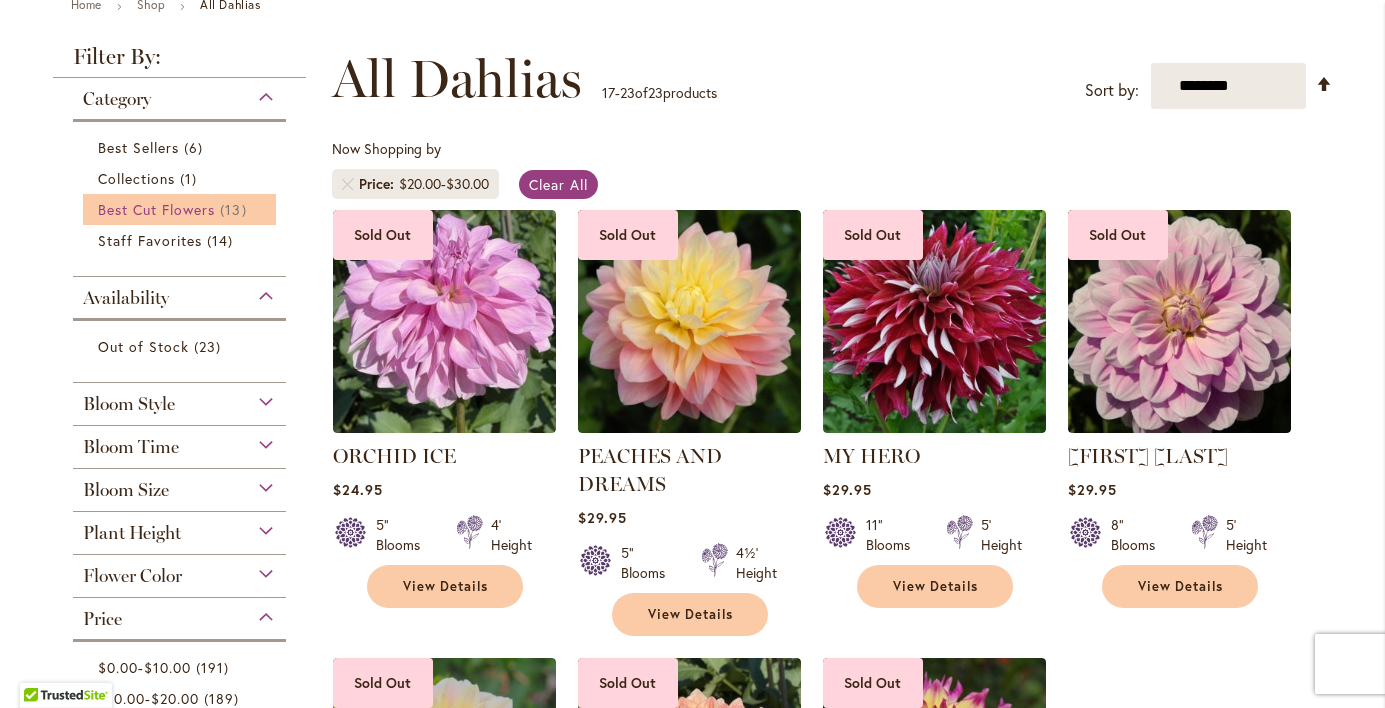 click on "Best Cut Flowers" at bounding box center (157, 209) 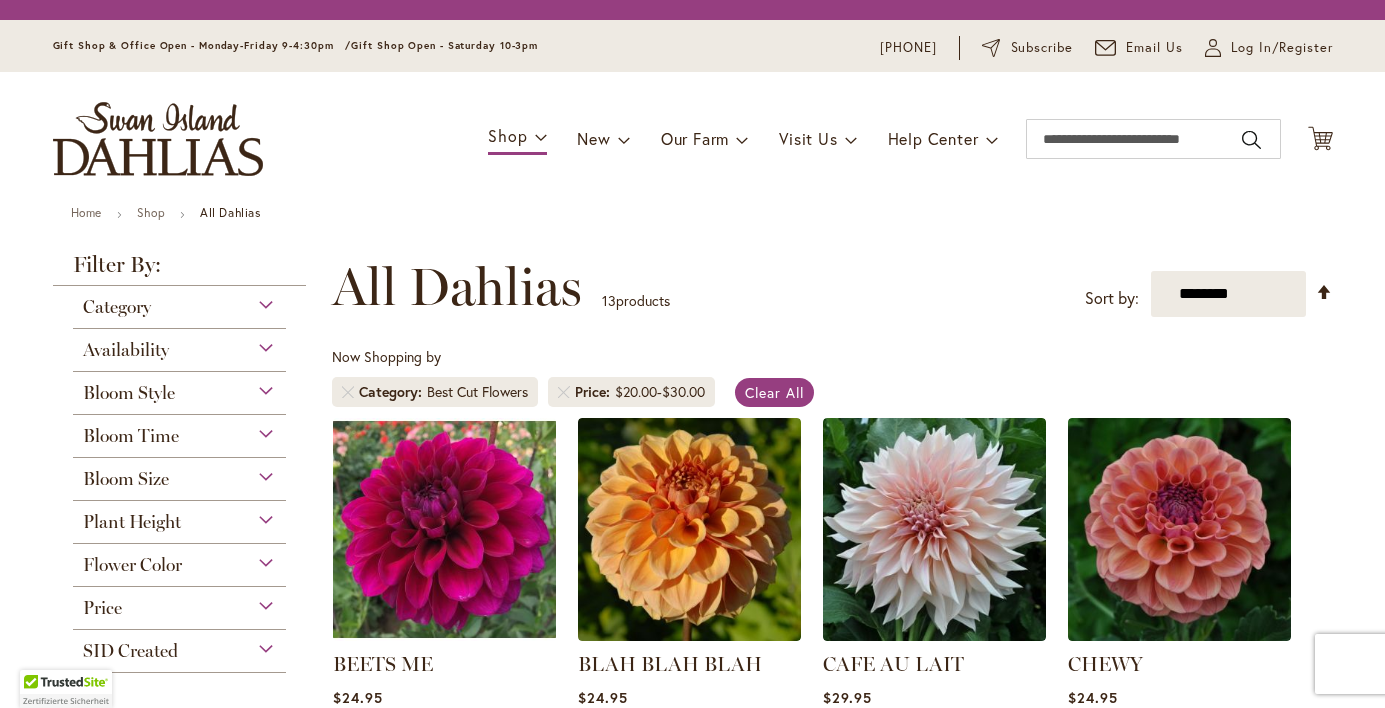 scroll, scrollTop: 0, scrollLeft: 0, axis: both 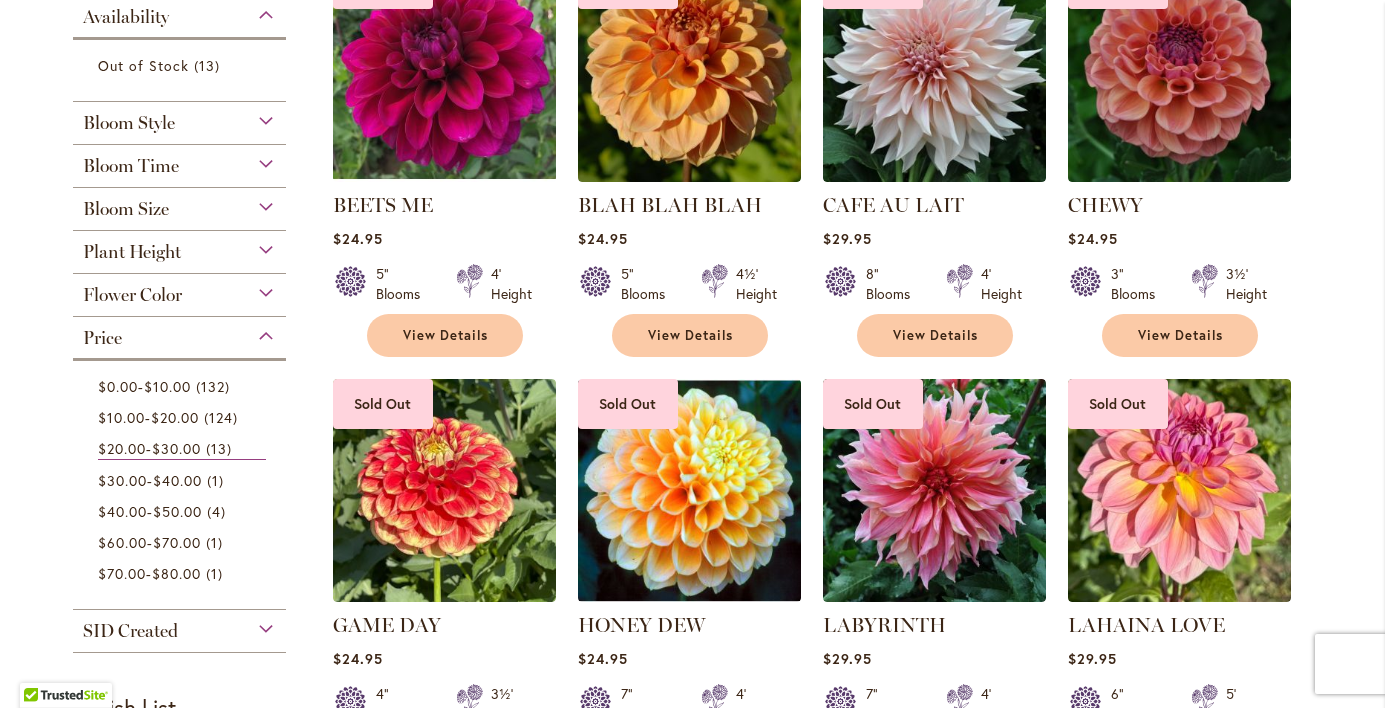 click on "Bloom Size" at bounding box center [180, 204] 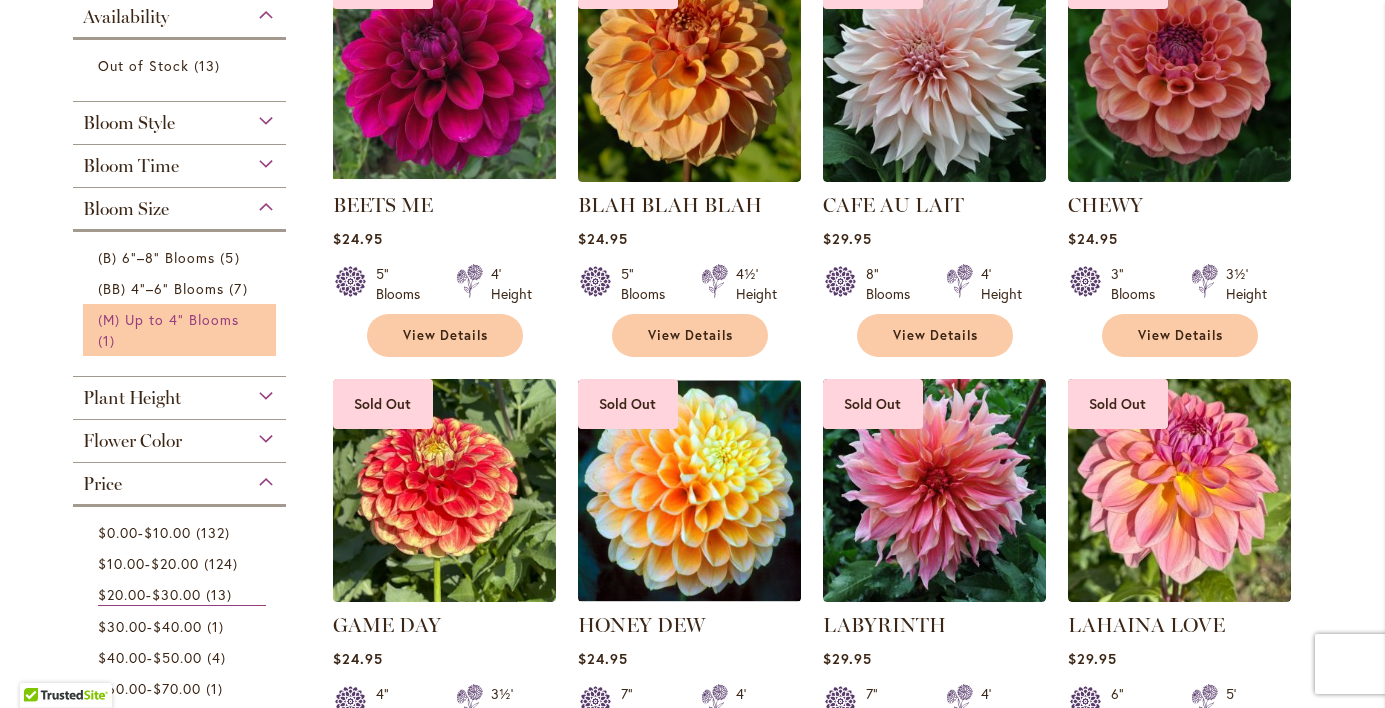 click on "(M) Up to 4" Blooms" at bounding box center [169, 319] 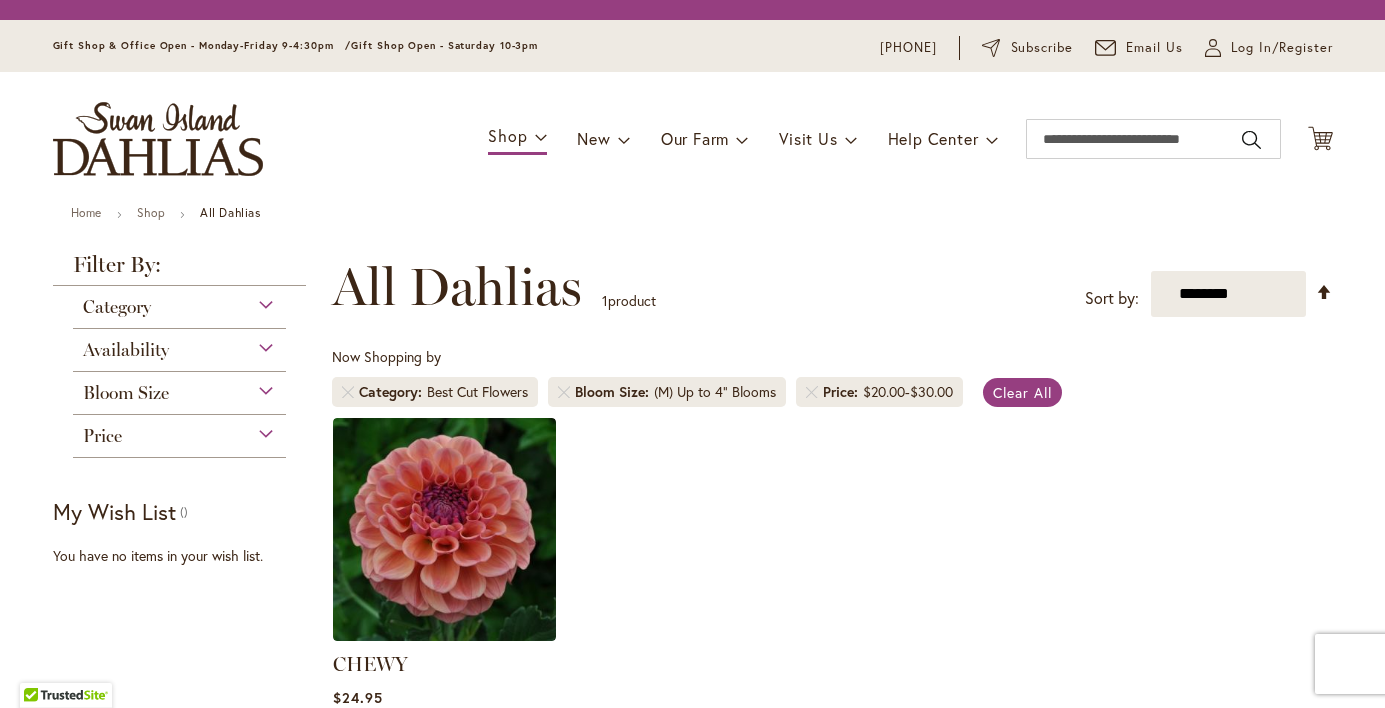 scroll, scrollTop: 0, scrollLeft: 0, axis: both 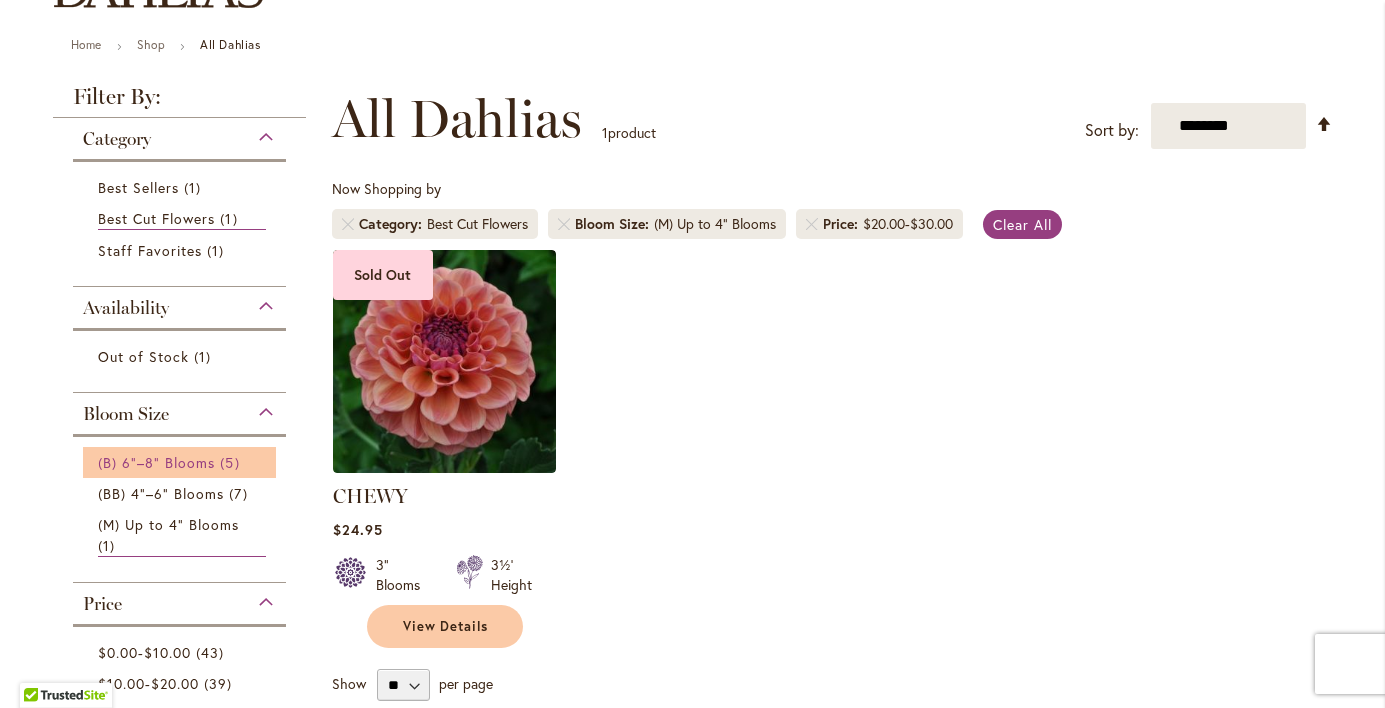 click on "(B) 6"–8" Blooms" at bounding box center [157, 462] 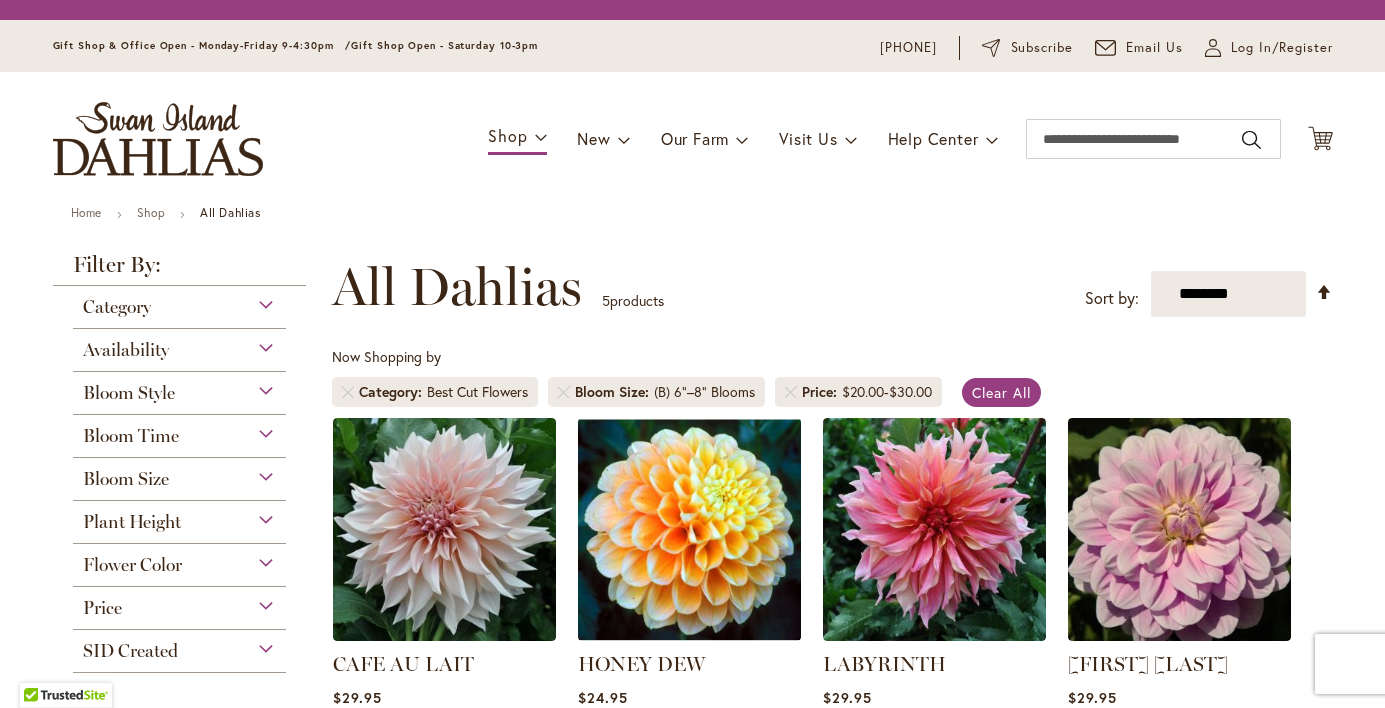 scroll, scrollTop: 0, scrollLeft: 0, axis: both 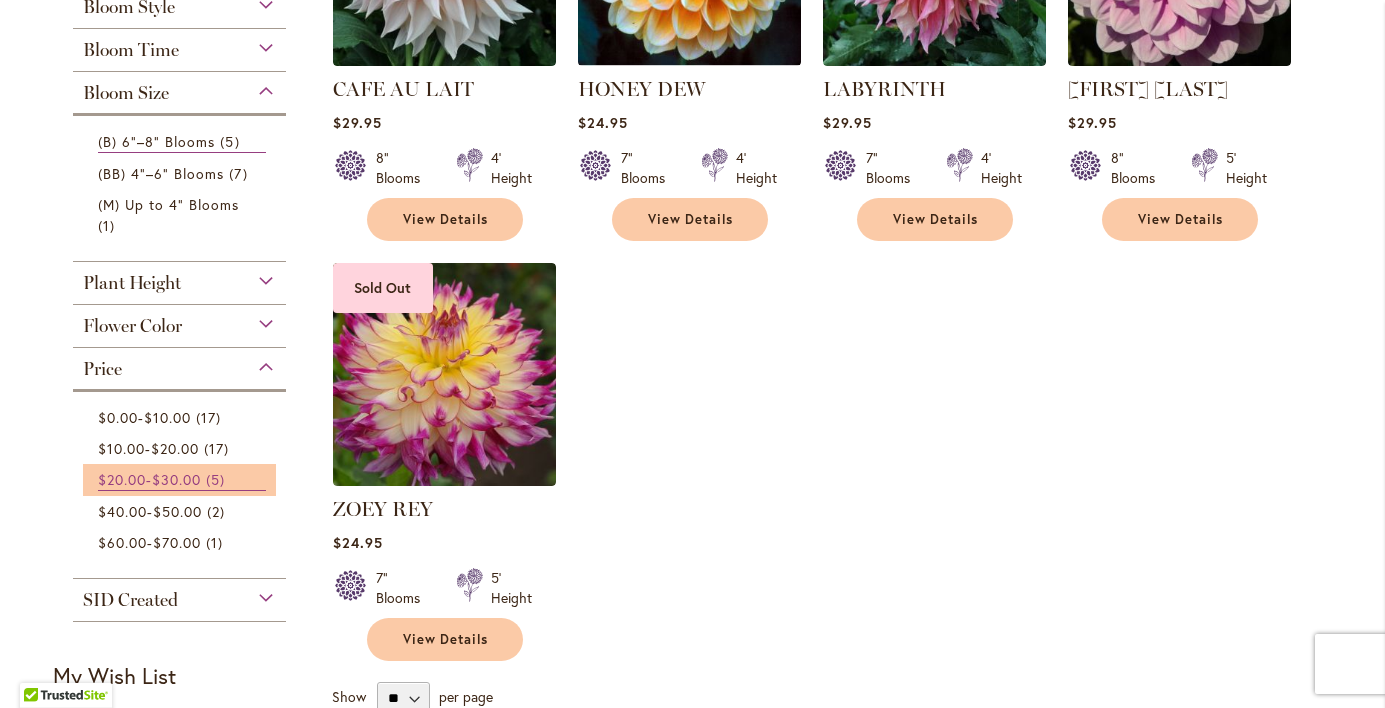 click on "$20.00  -  $30.00
5
items" at bounding box center [182, 480] 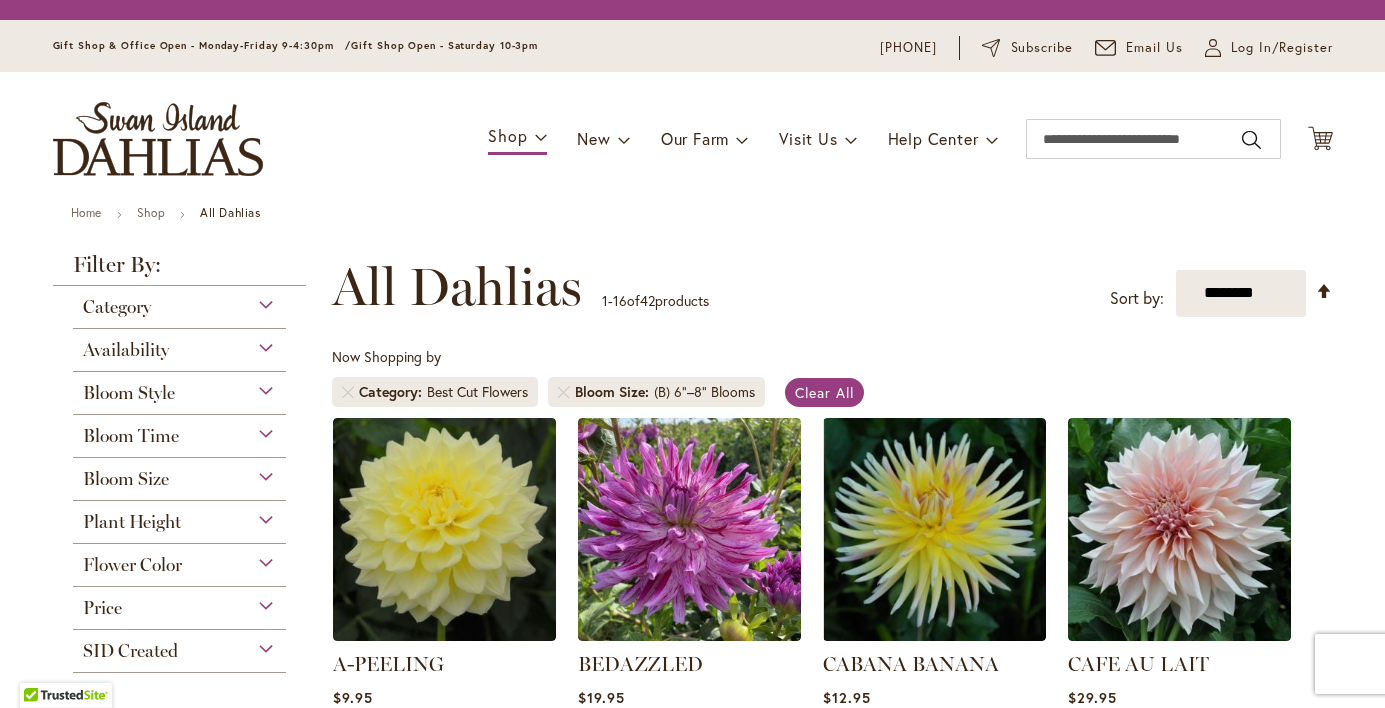 scroll, scrollTop: 0, scrollLeft: 0, axis: both 